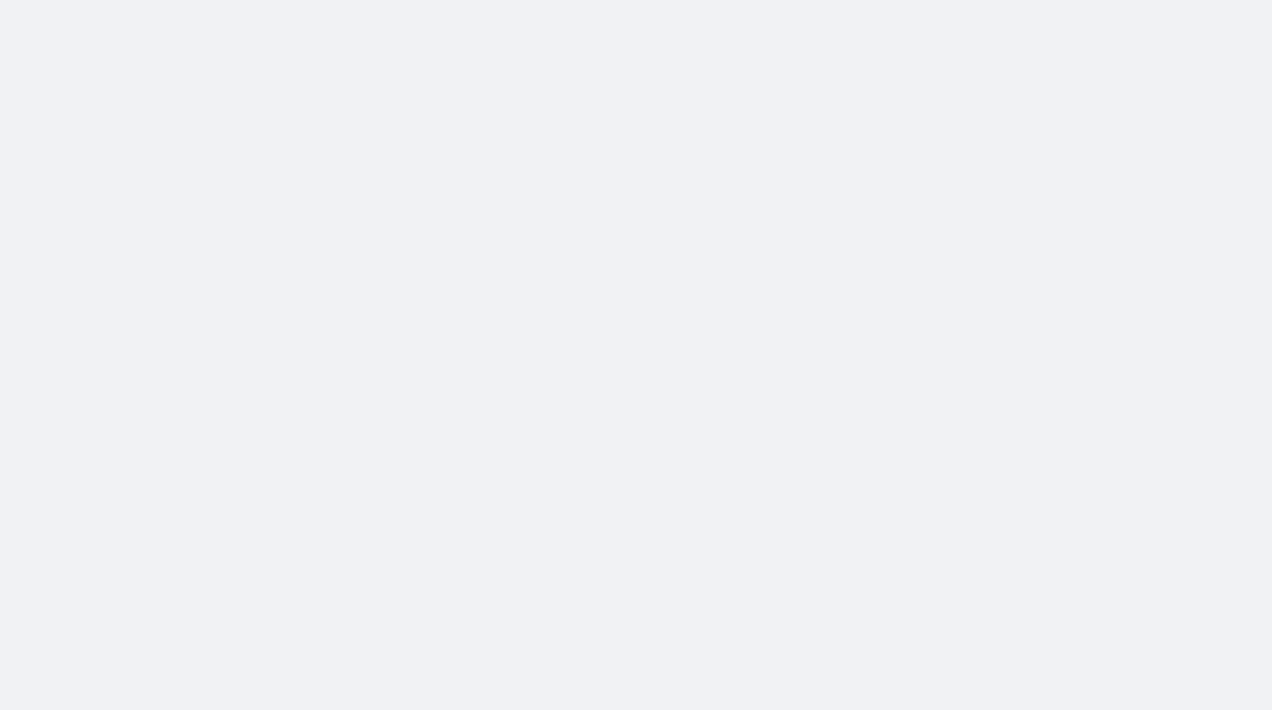 scroll, scrollTop: 0, scrollLeft: 0, axis: both 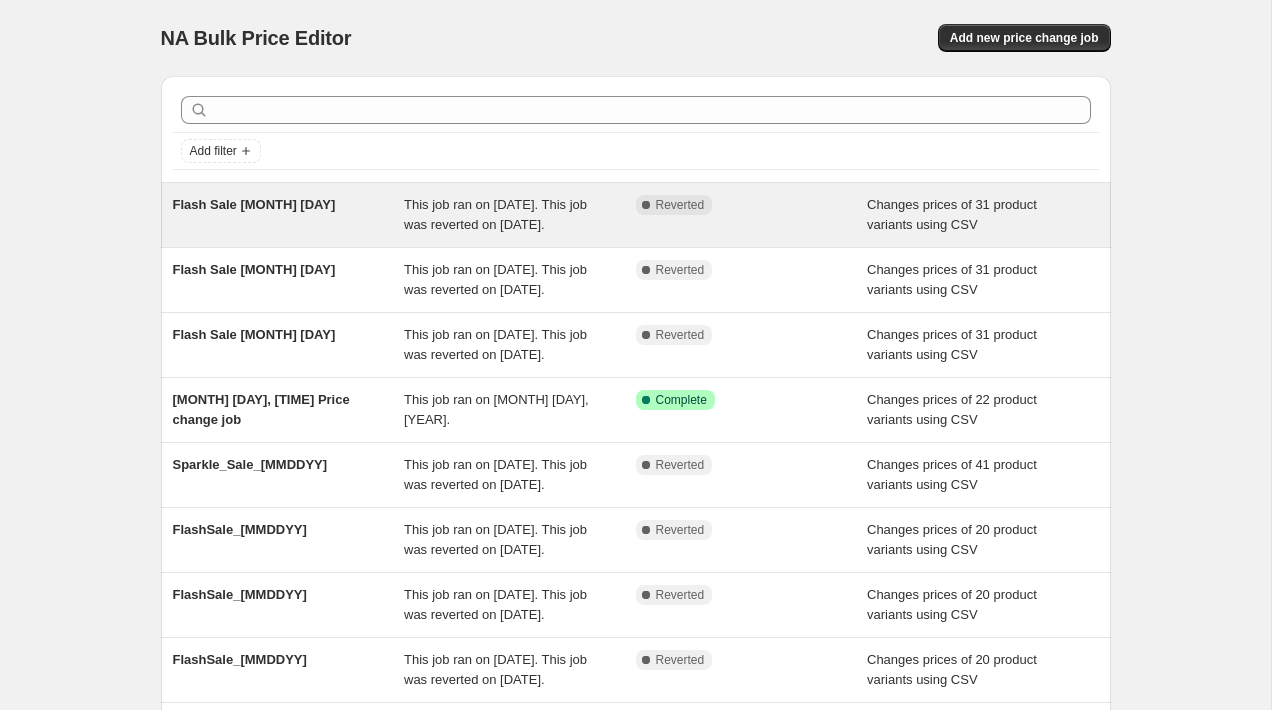 click on "Flash Sale [MONTH] [DAY]" at bounding box center [289, 215] 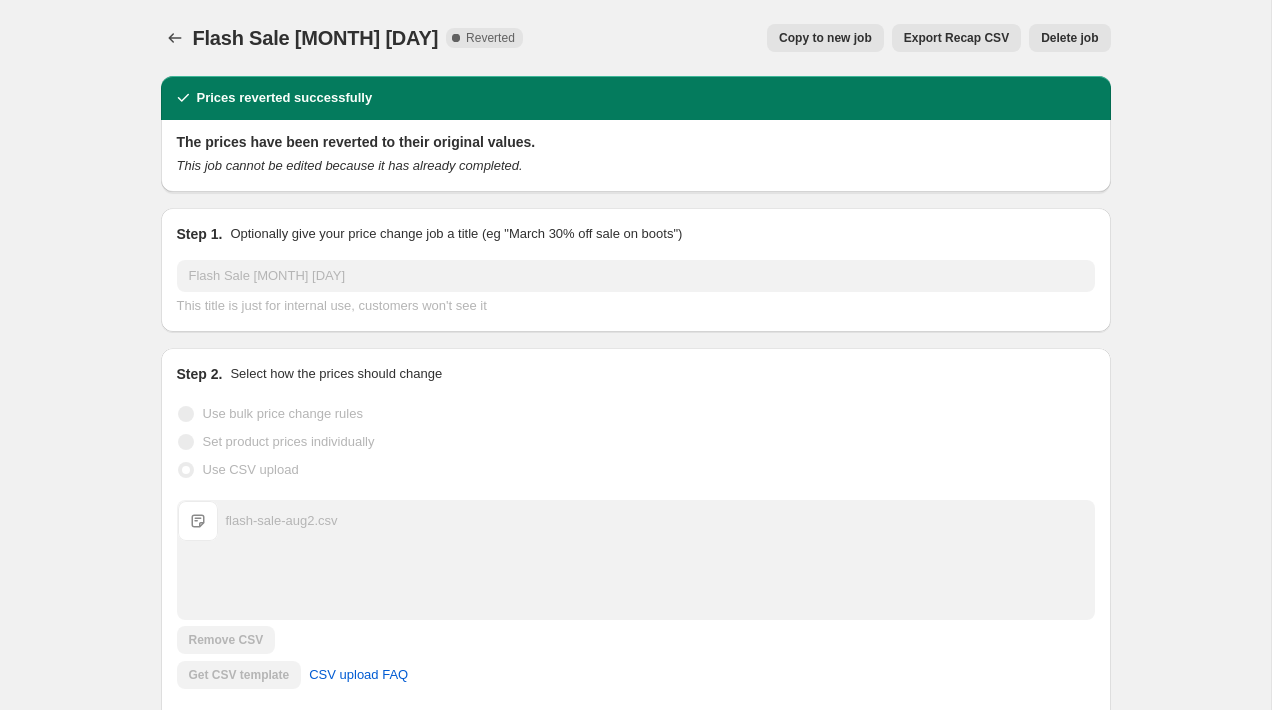 click on "Copy to new job" at bounding box center [825, 38] 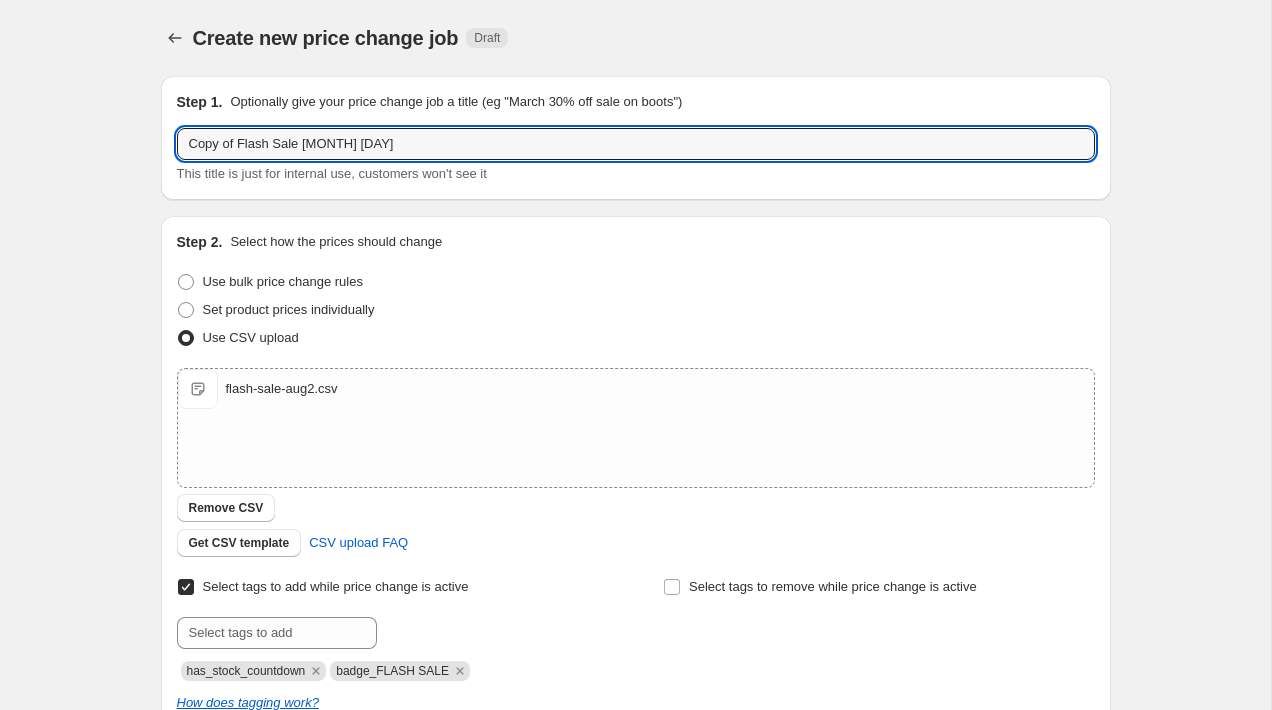 drag, startPoint x: 240, startPoint y: 145, endPoint x: -41, endPoint y: 163, distance: 281.57593 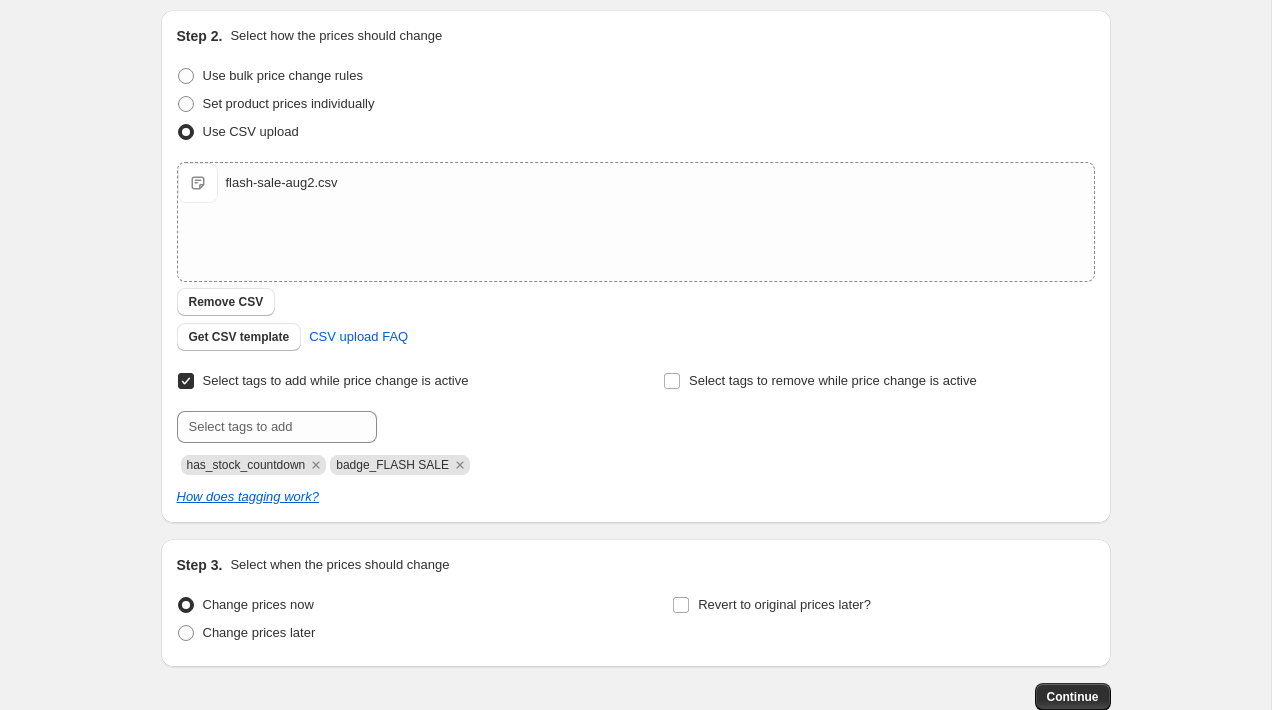 scroll, scrollTop: 329, scrollLeft: 0, axis: vertical 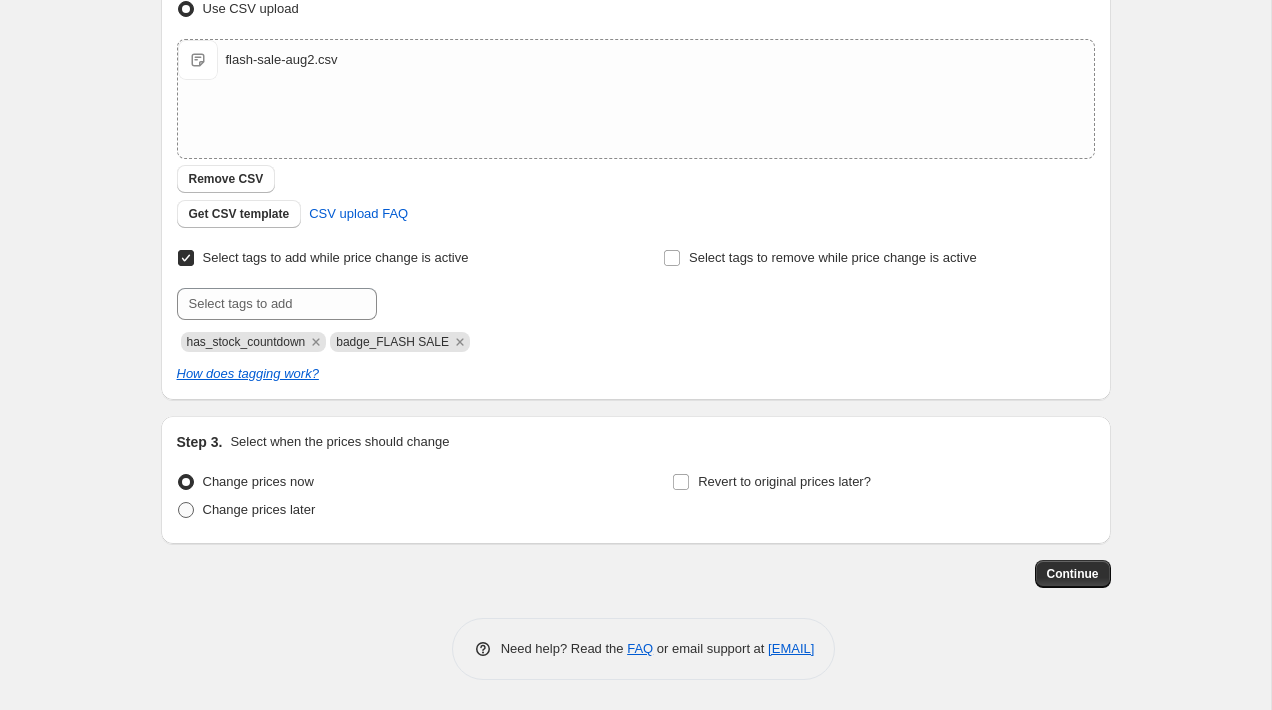 type on "Flash Sale [MONTH] [DAY]" 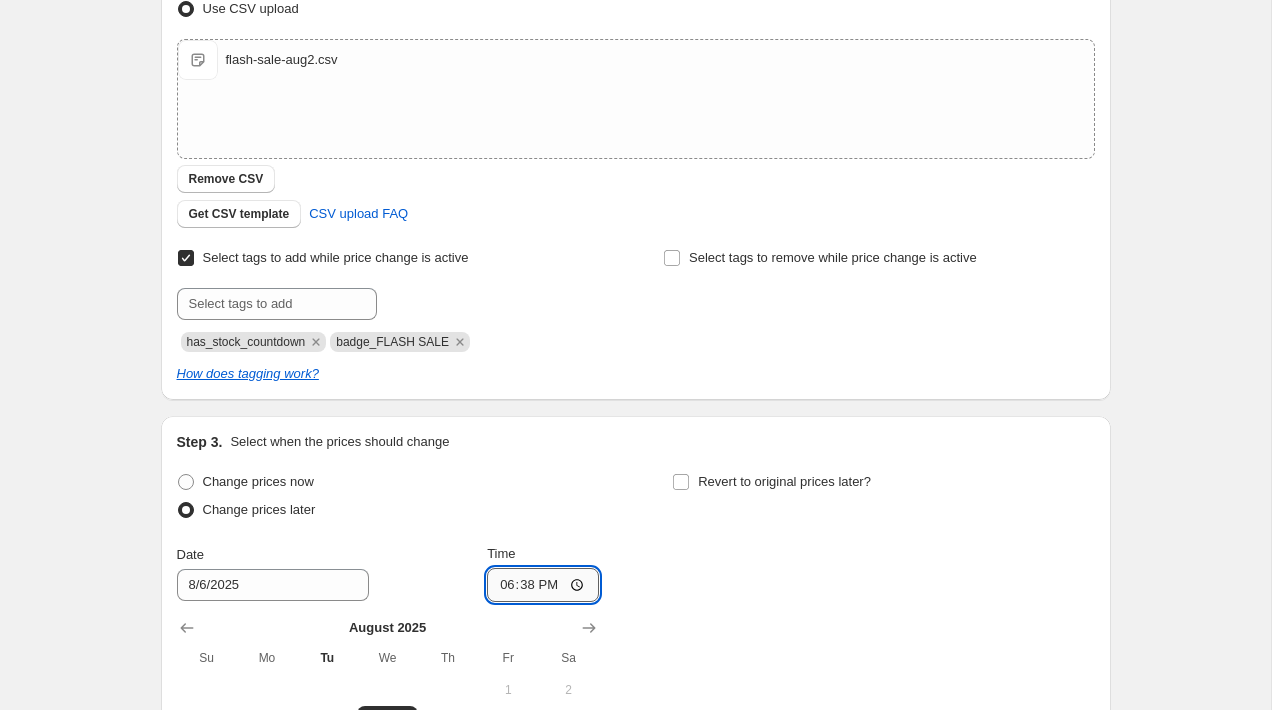 click on "18:38" at bounding box center [543, 585] 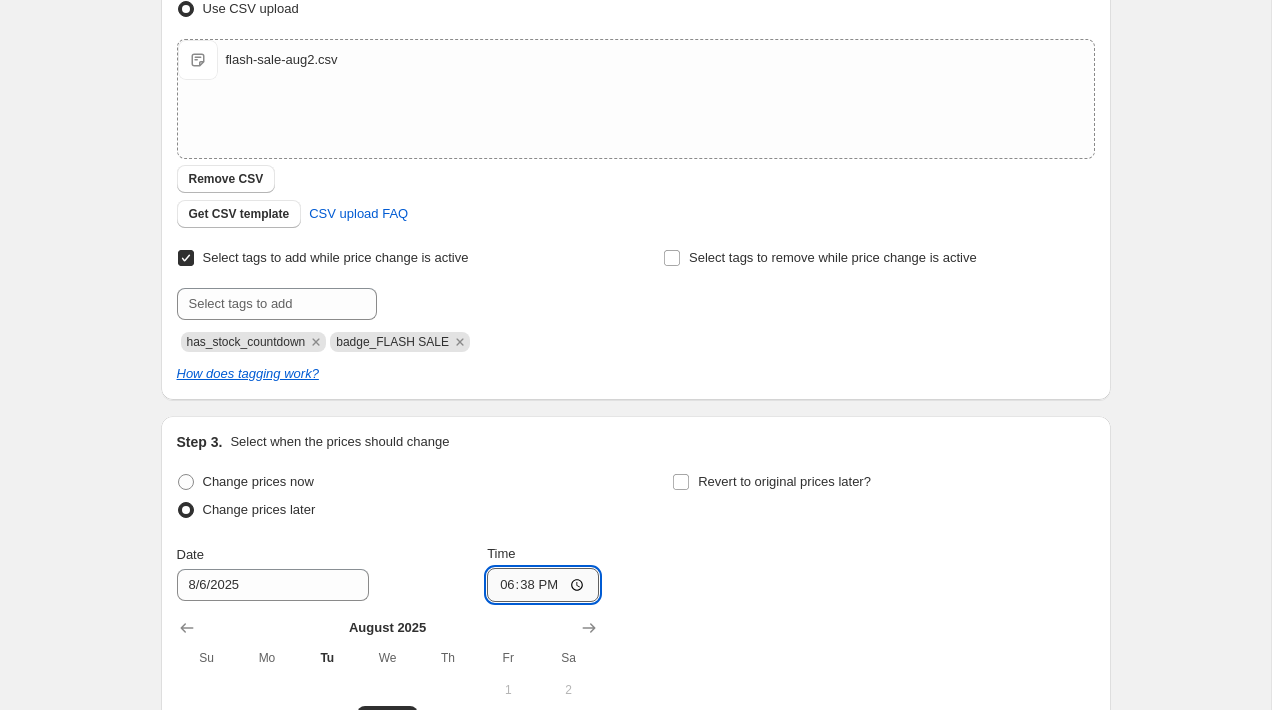 click on "18:38" at bounding box center [543, 585] 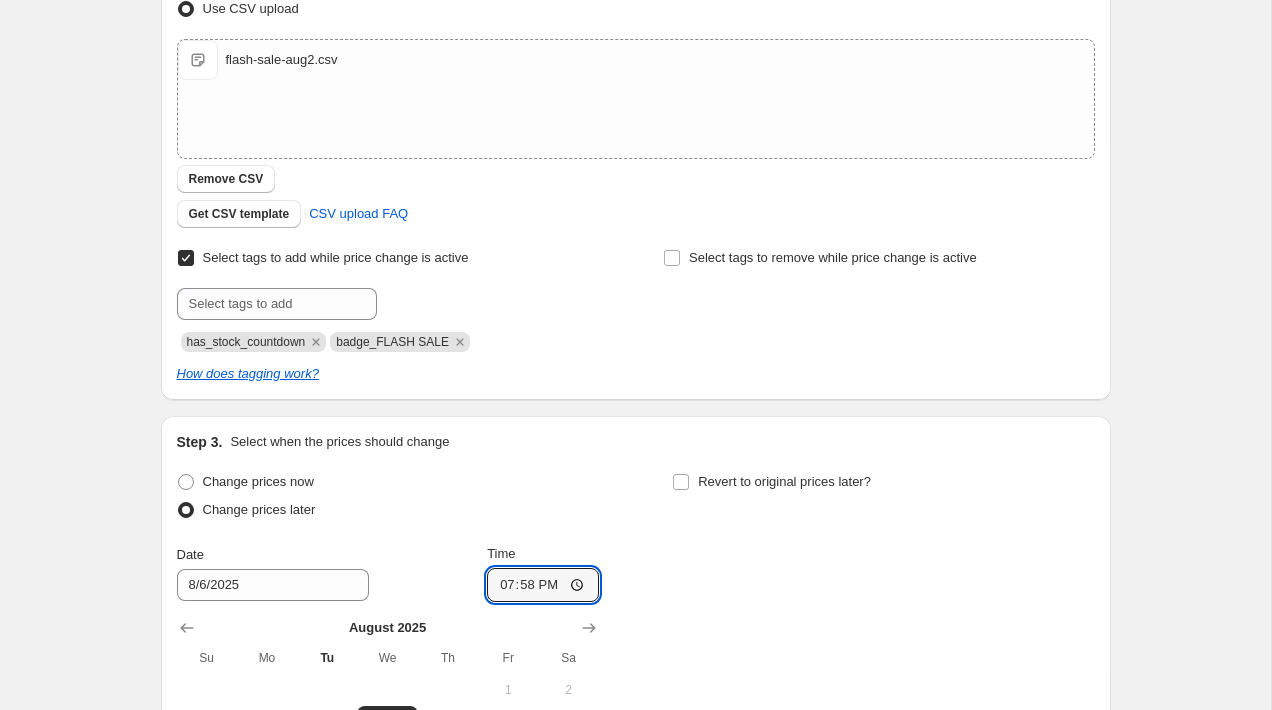 type on "19:58" 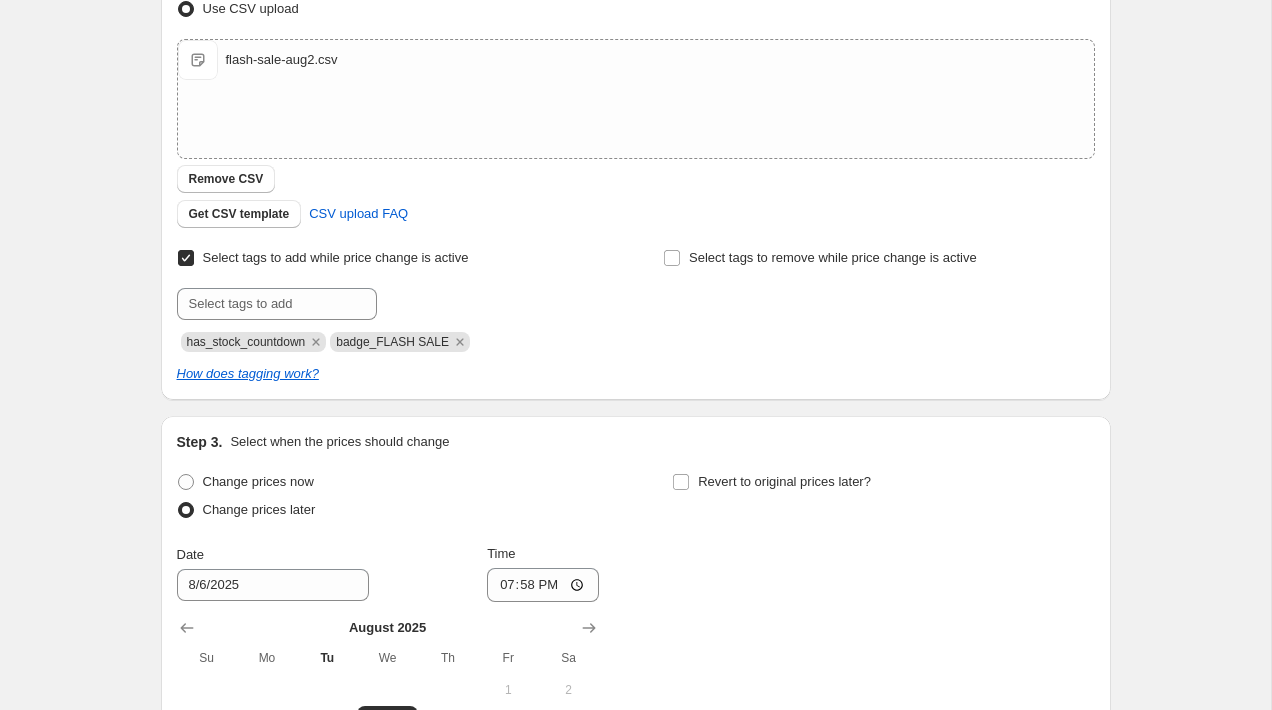 click on "How does tagging work?" at bounding box center (636, 374) 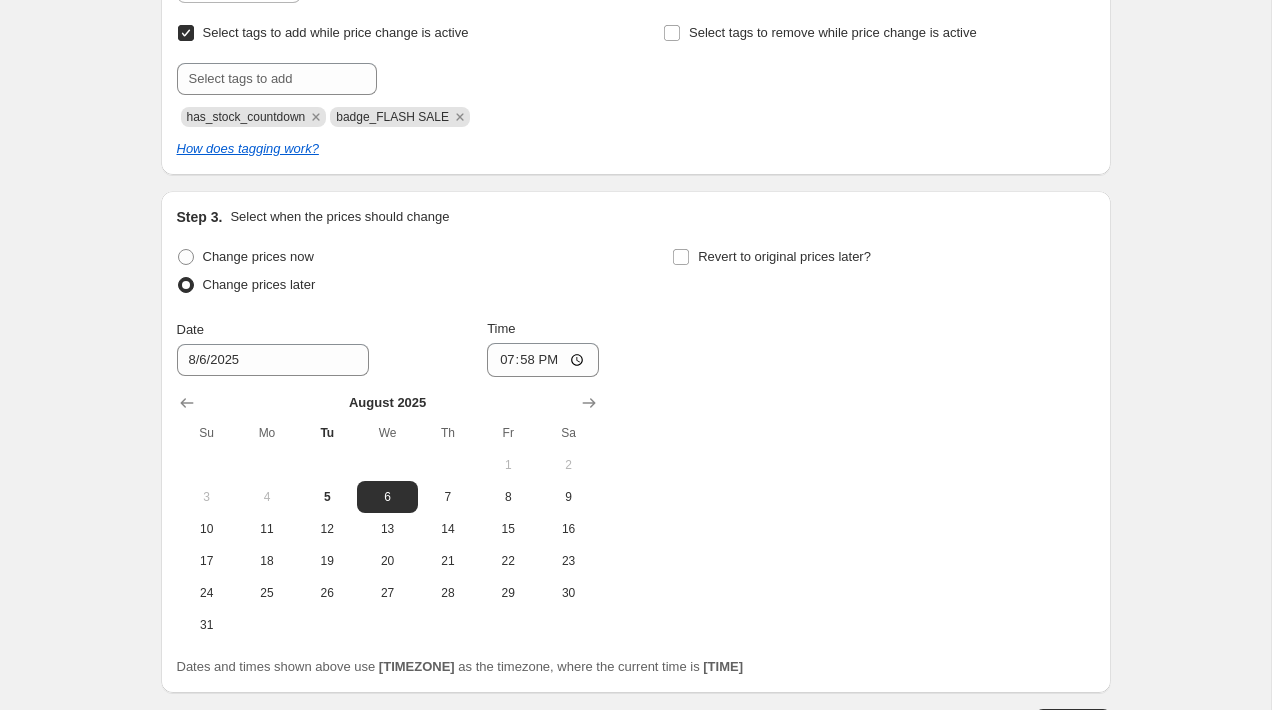 scroll, scrollTop: 565, scrollLeft: 0, axis: vertical 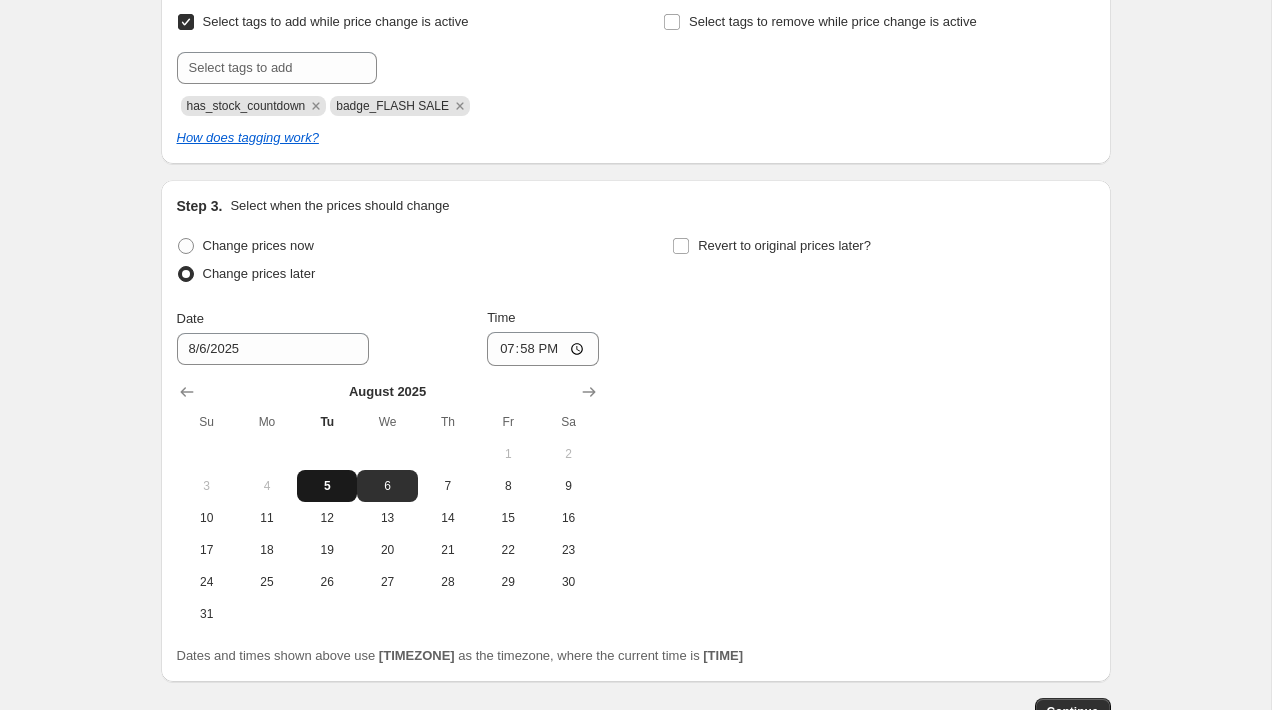 click on "5" at bounding box center [327, 486] 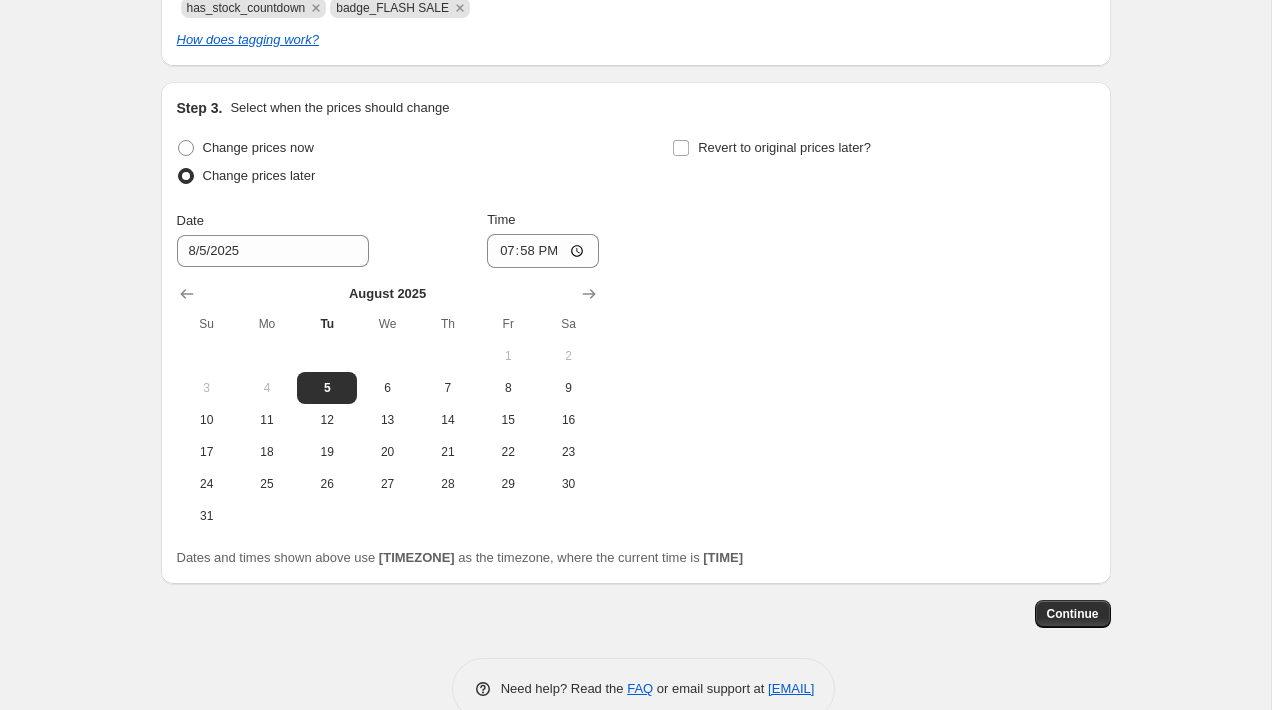 scroll, scrollTop: 664, scrollLeft: 0, axis: vertical 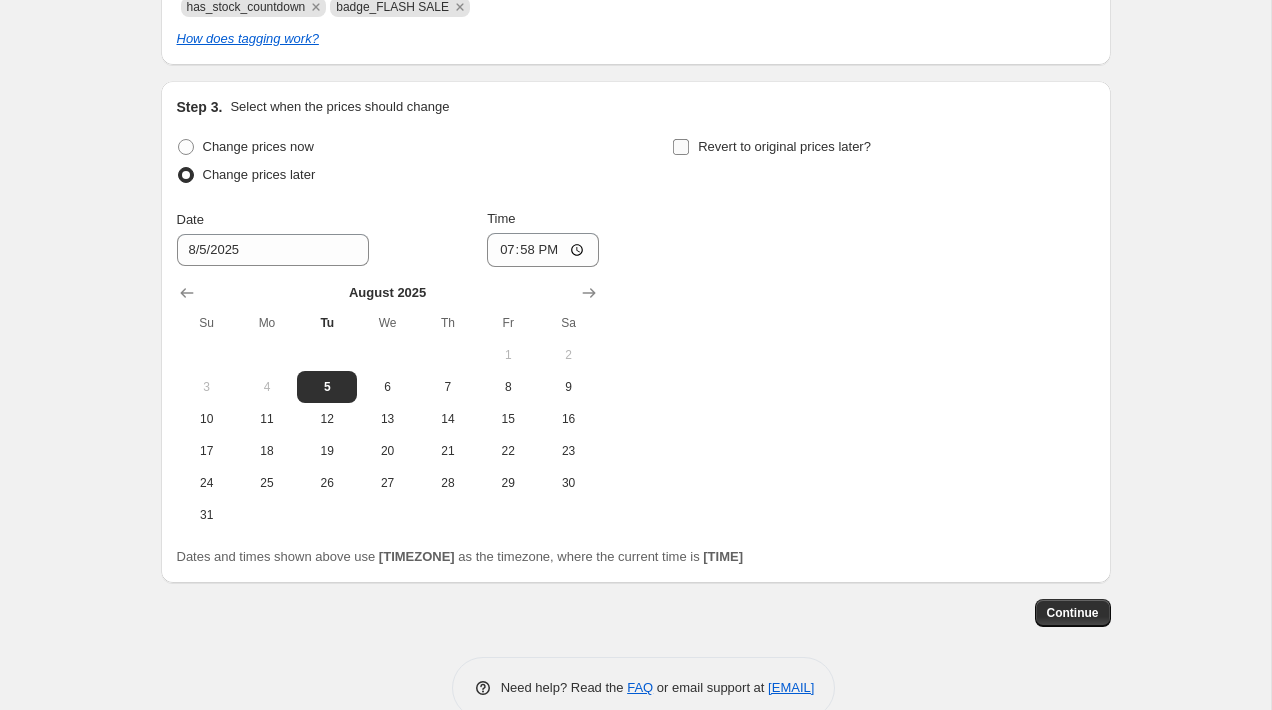 click on "Revert to original prices later?" at bounding box center [681, 147] 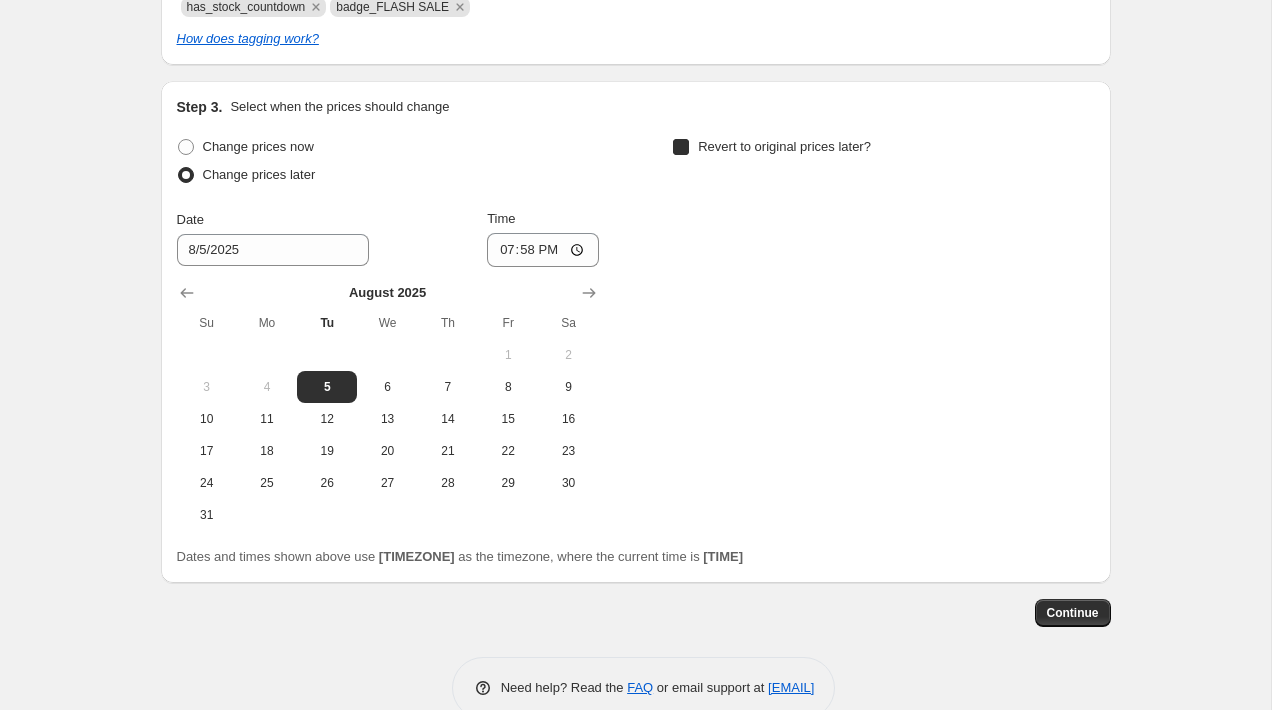 checkbox on "true" 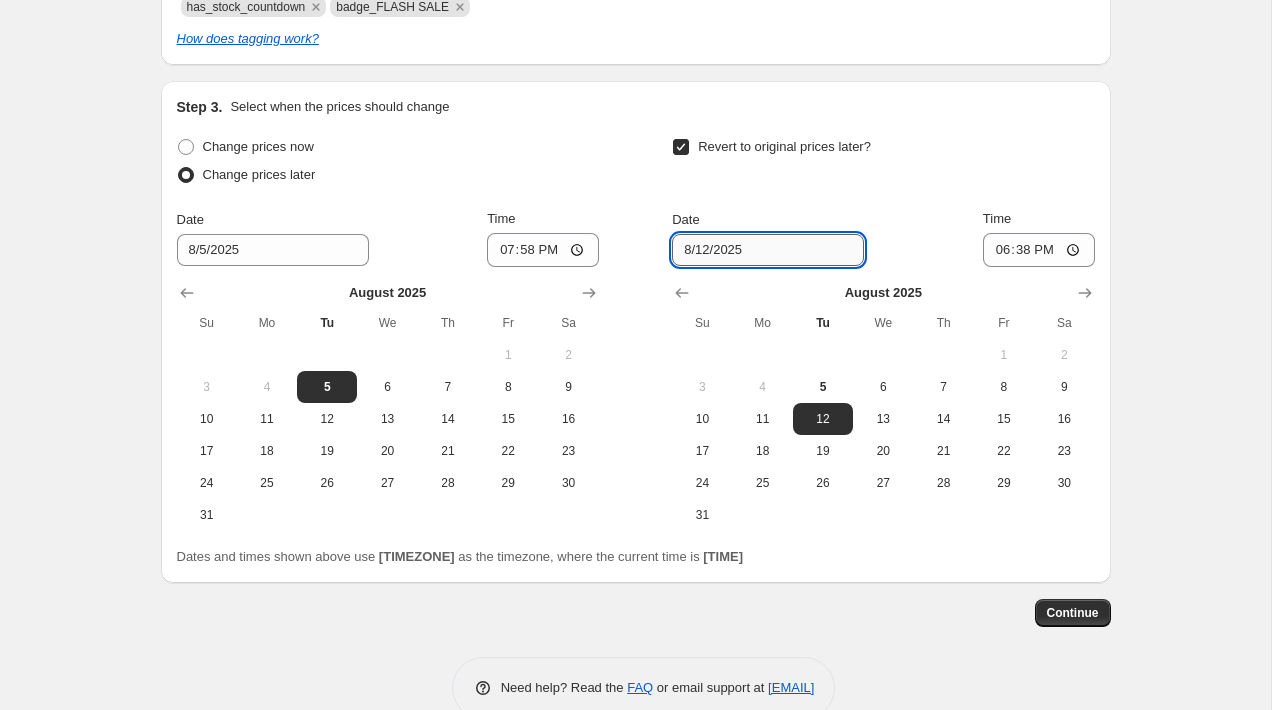 click on "8/12/2025" at bounding box center [768, 250] 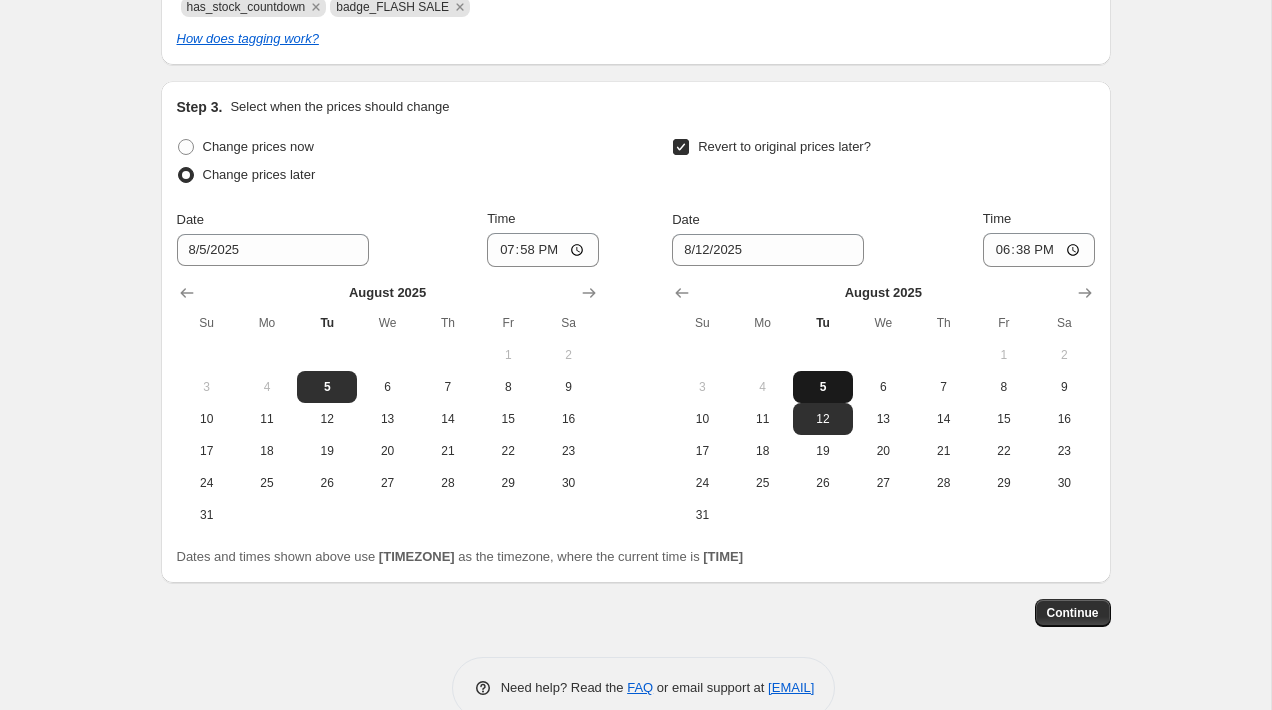 click on "5" at bounding box center (823, 387) 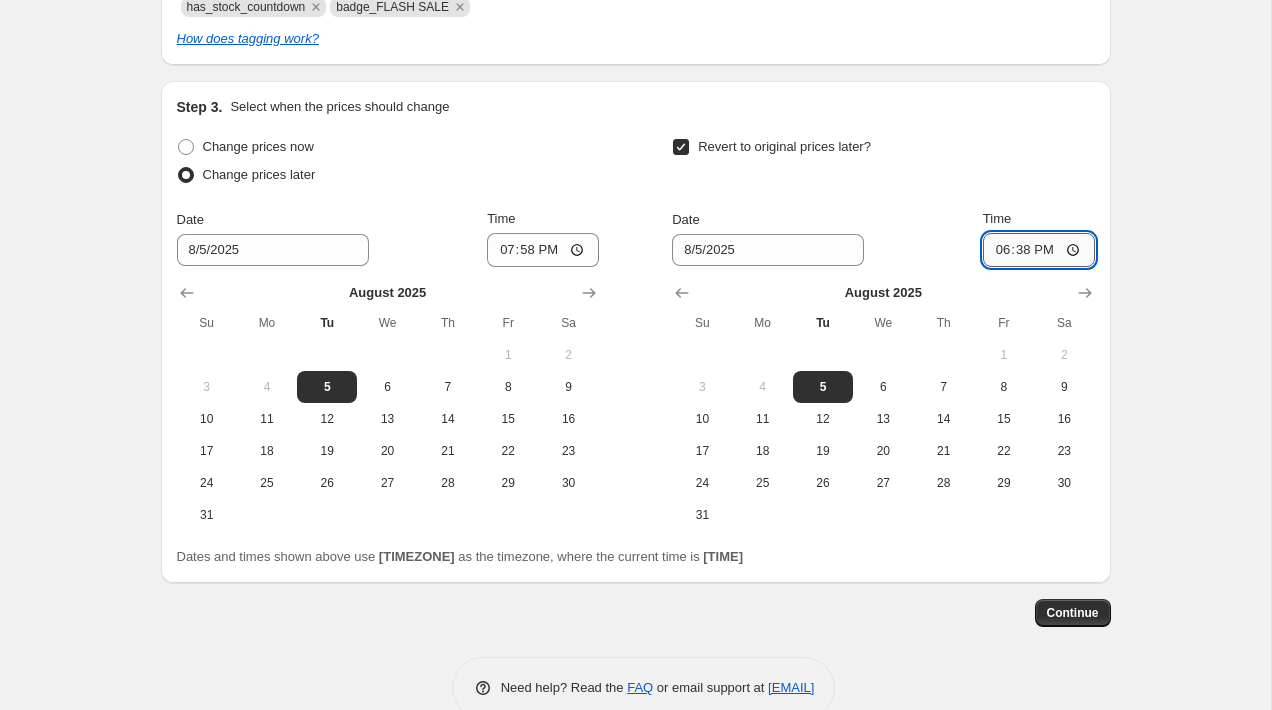 click on "18:38" at bounding box center (1039, 250) 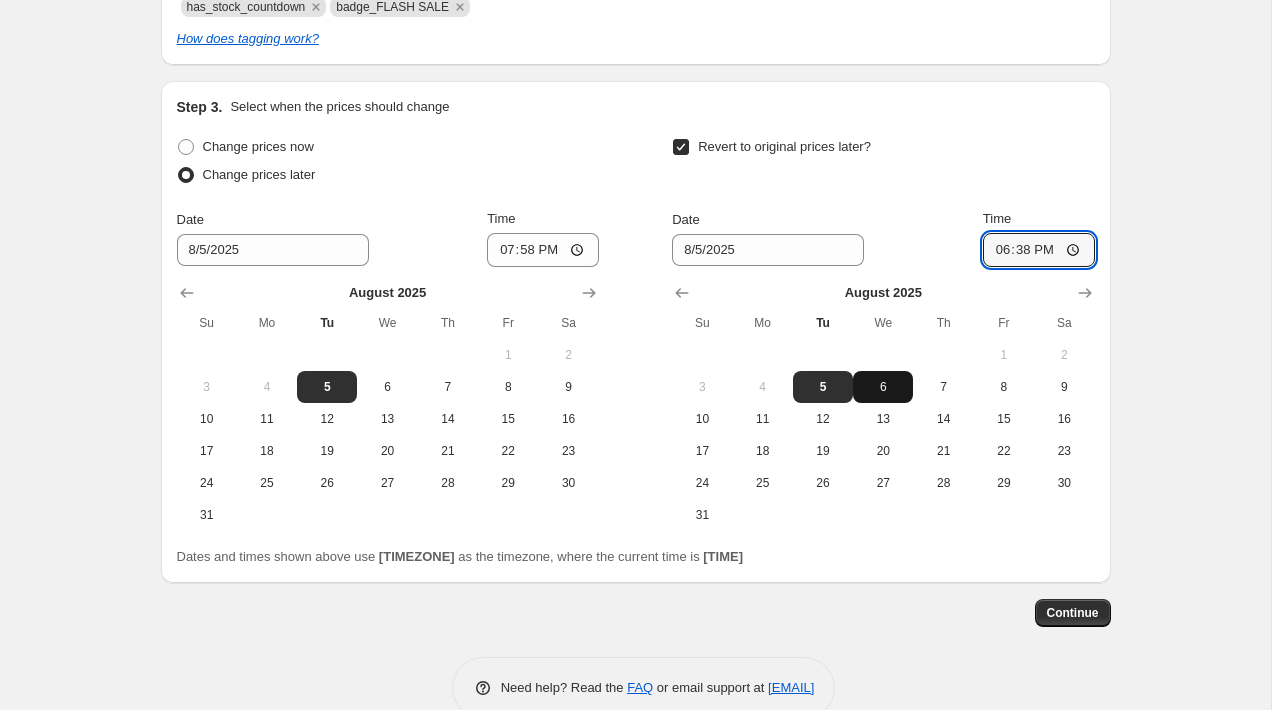 click on "6" at bounding box center [883, 387] 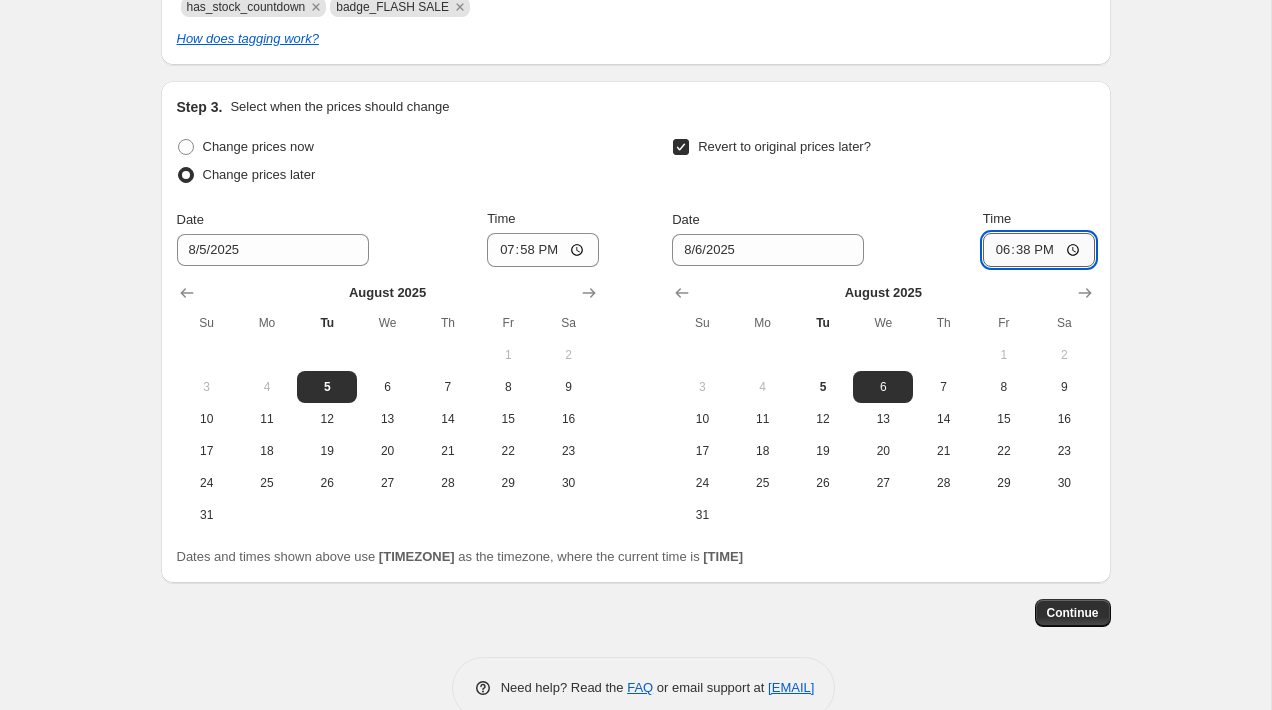 click on "18:38" at bounding box center [1039, 250] 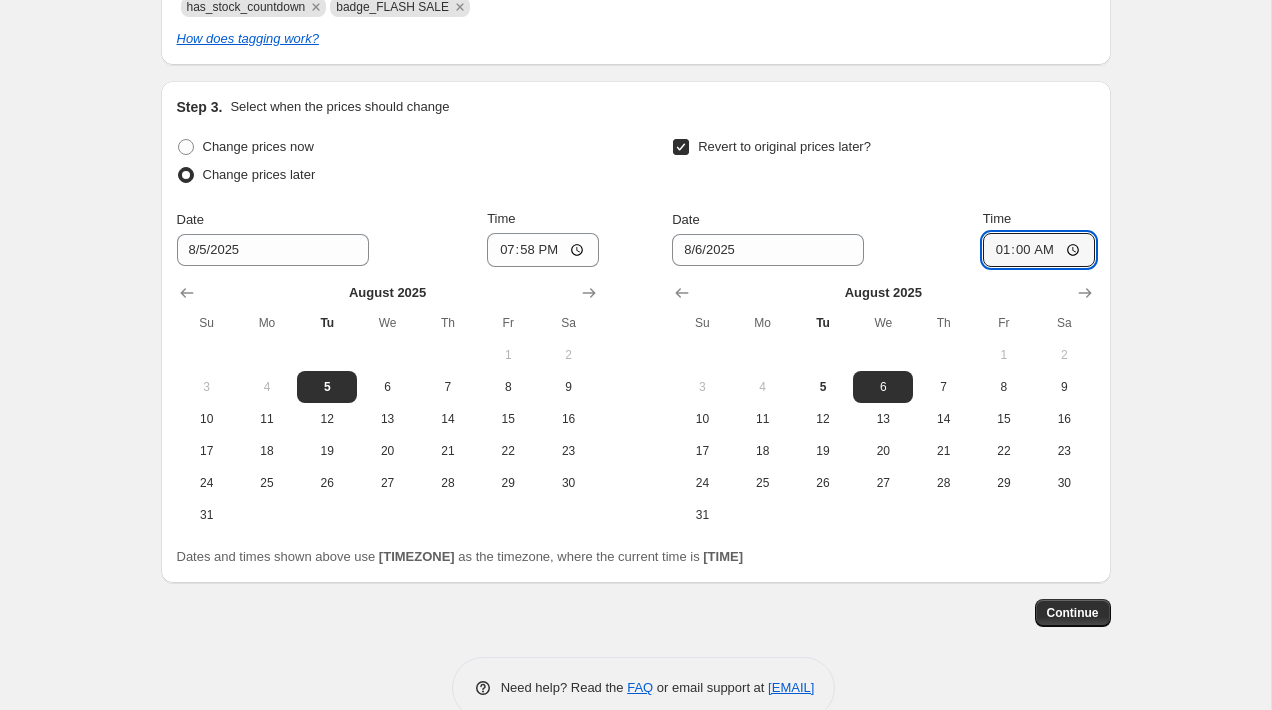type on "01:00" 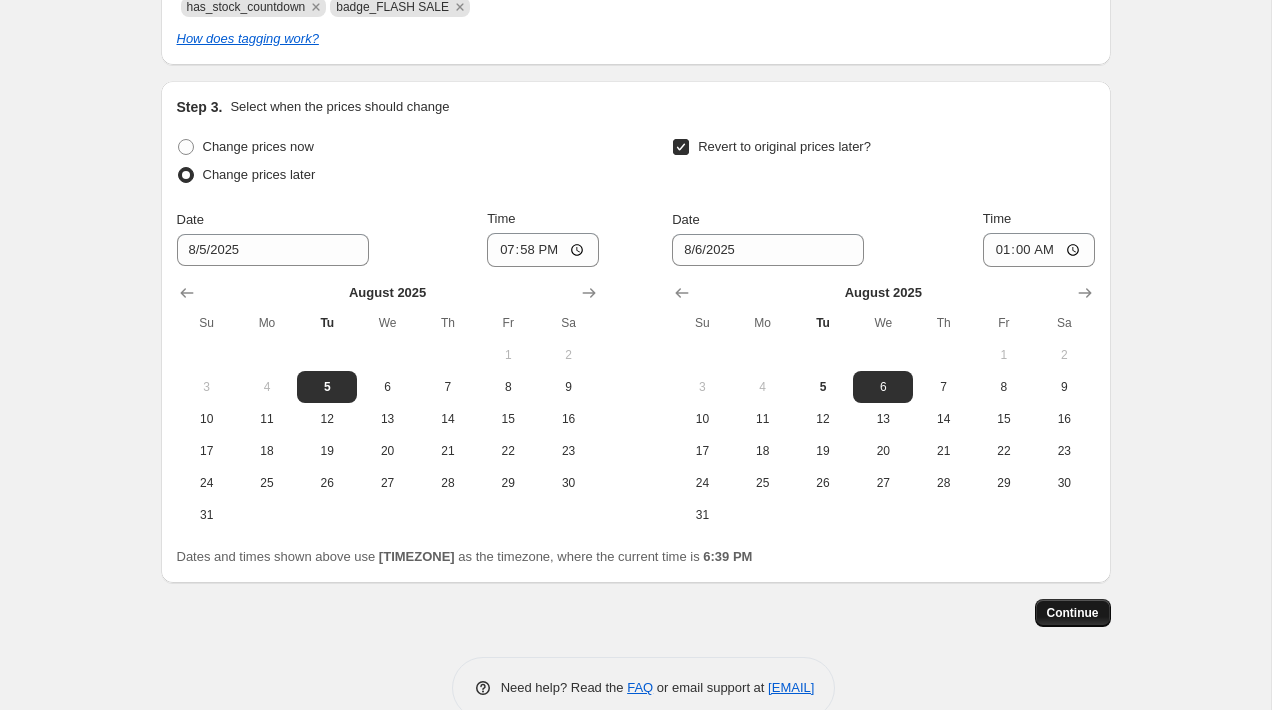 click on "Continue" at bounding box center [1073, 613] 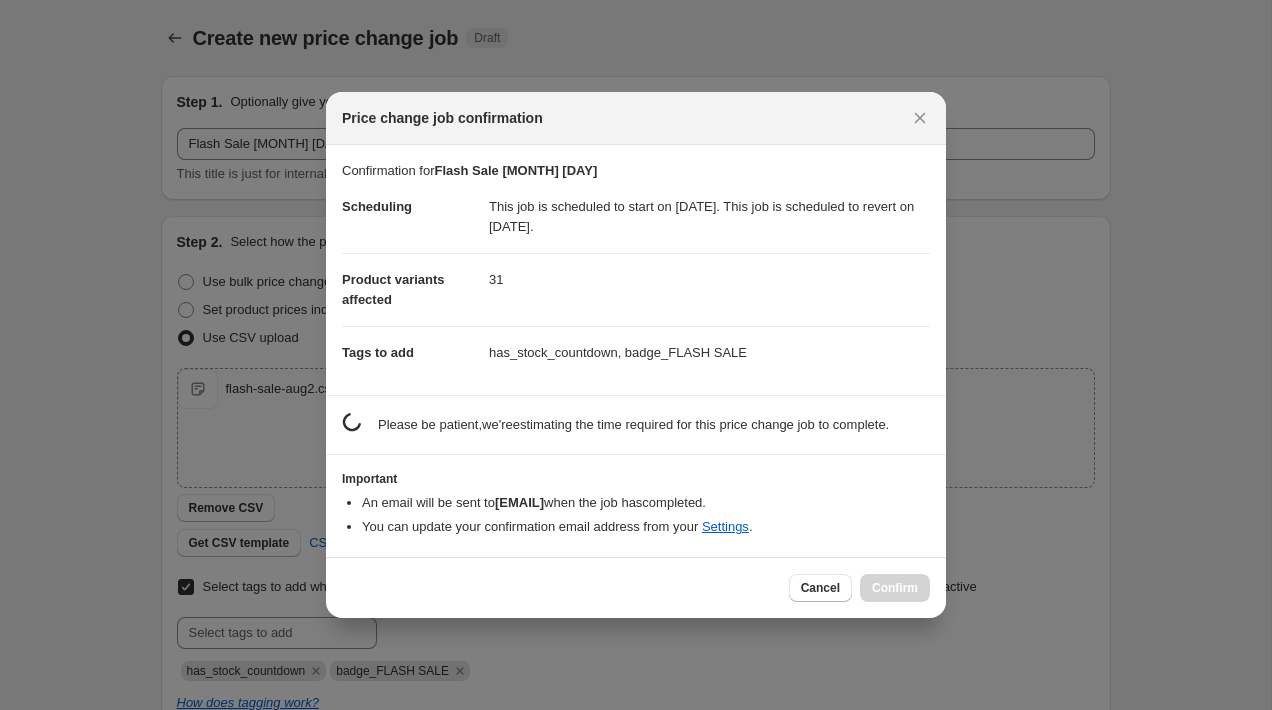 scroll, scrollTop: 0, scrollLeft: 0, axis: both 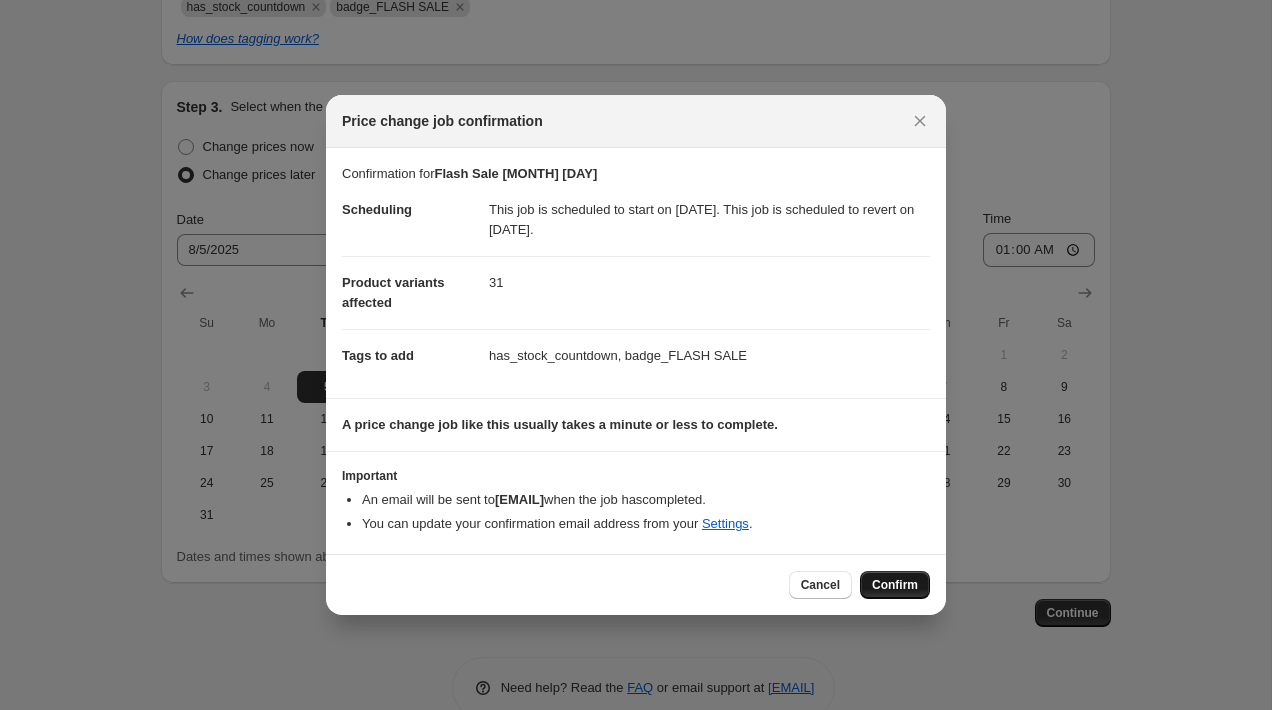 click on "Confirm" at bounding box center (895, 585) 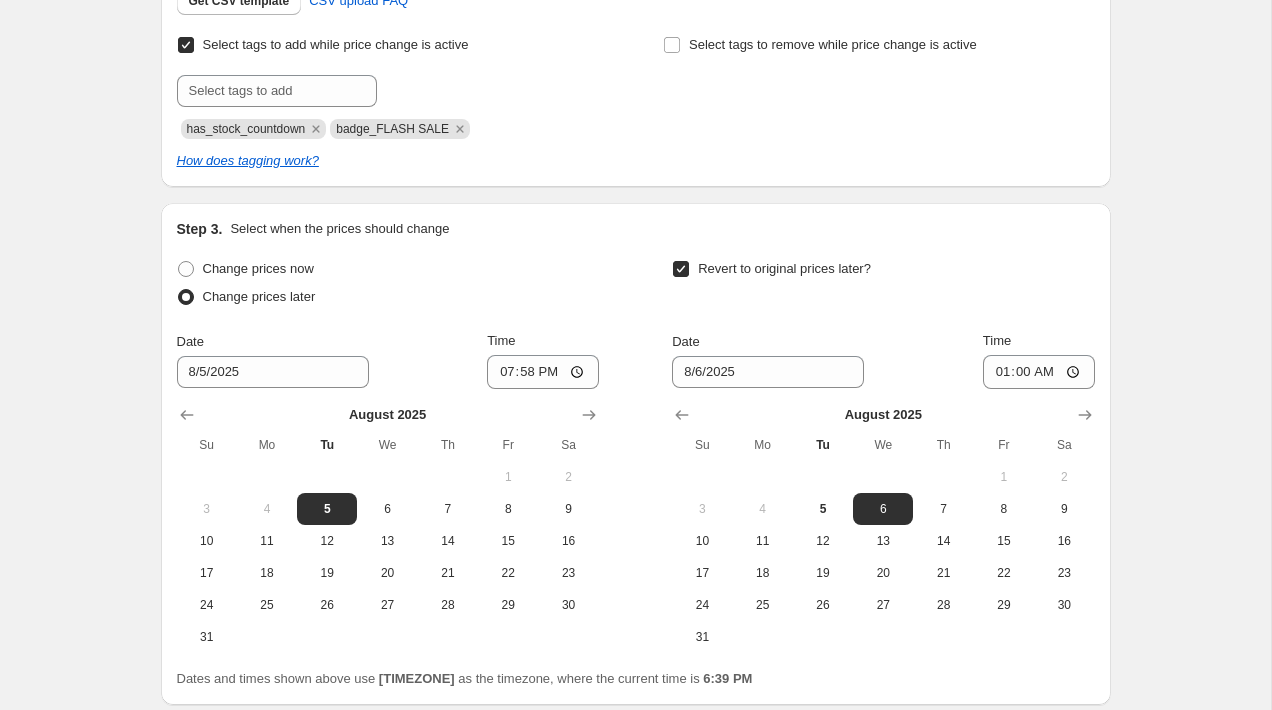 scroll, scrollTop: 0, scrollLeft: 0, axis: both 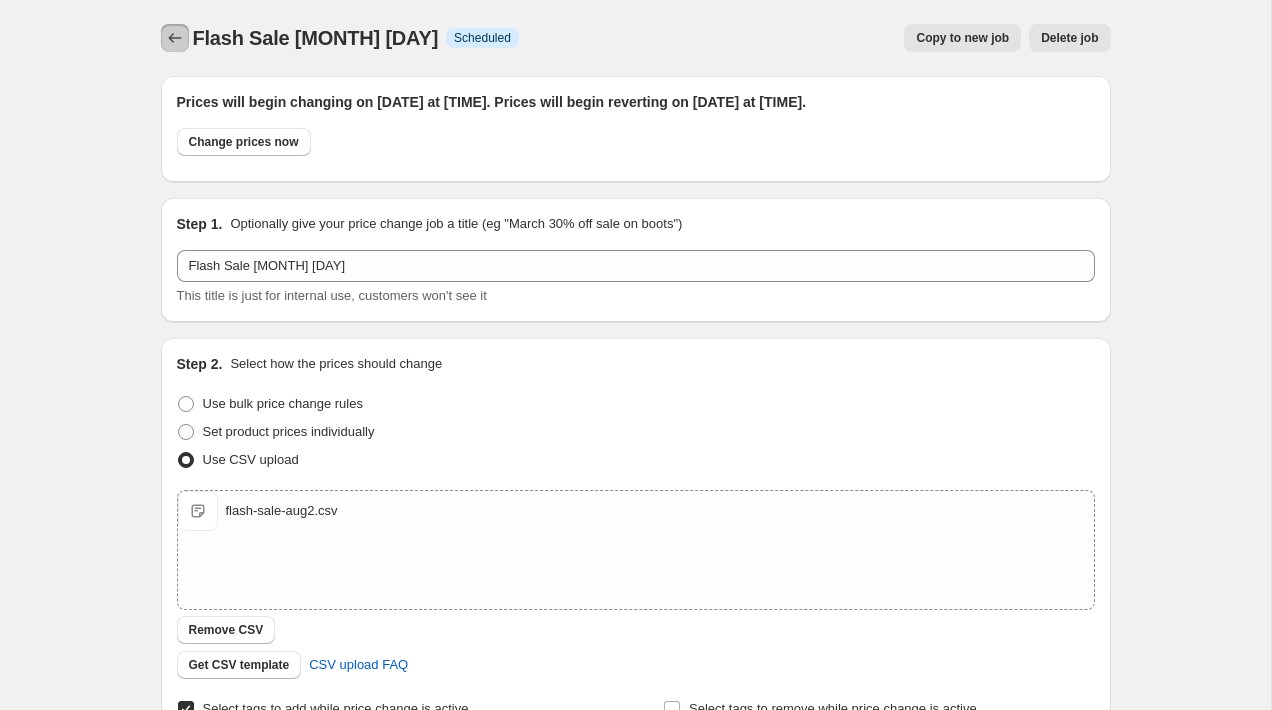 click at bounding box center [175, 38] 